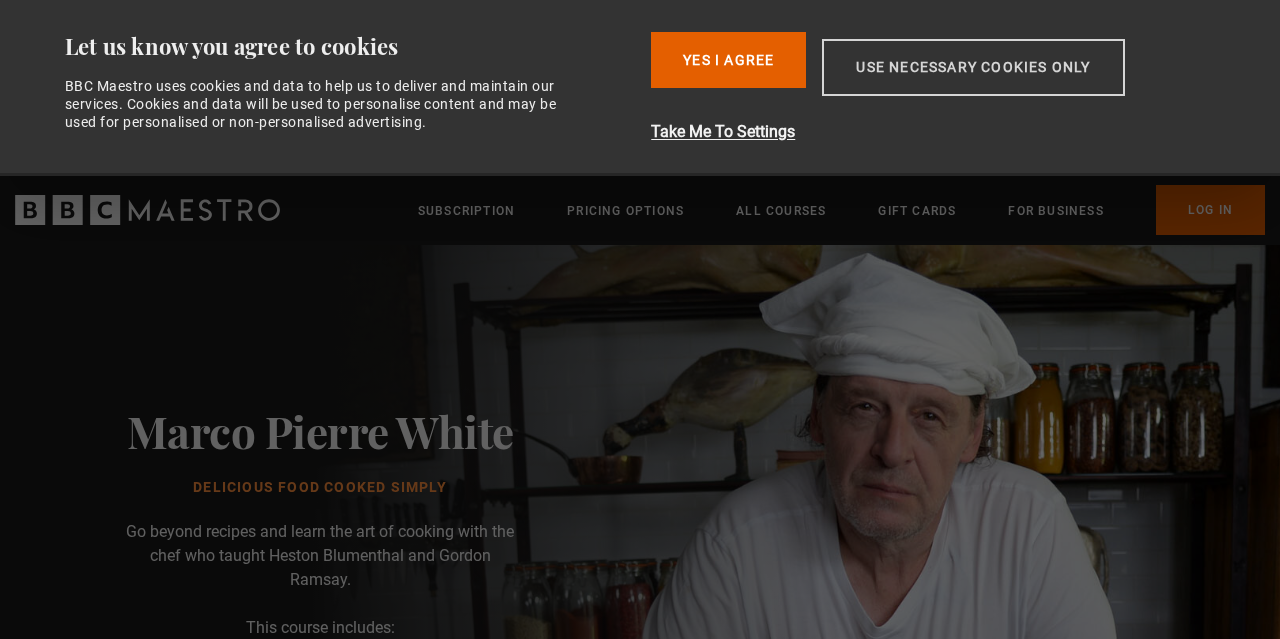 scroll, scrollTop: 0, scrollLeft: 0, axis: both 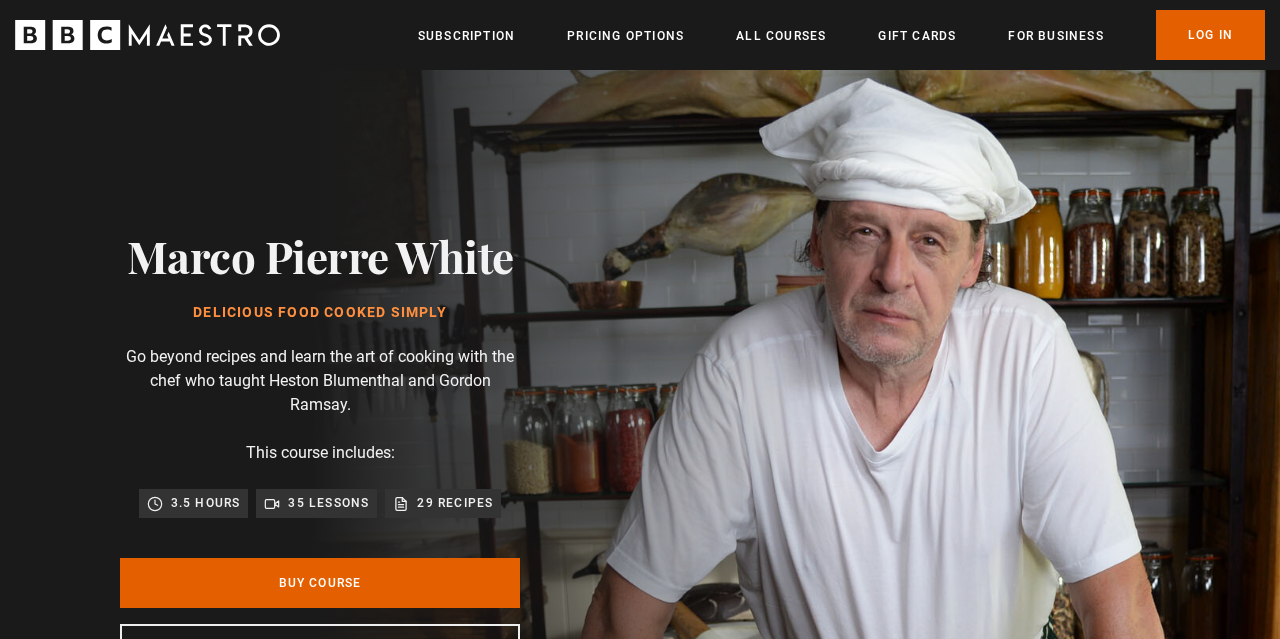 click on "Menu
Close
Subscription
Pricing Options
All Courses
Gift Cards
For business
Already have an account?
Log In" at bounding box center [640, 35] 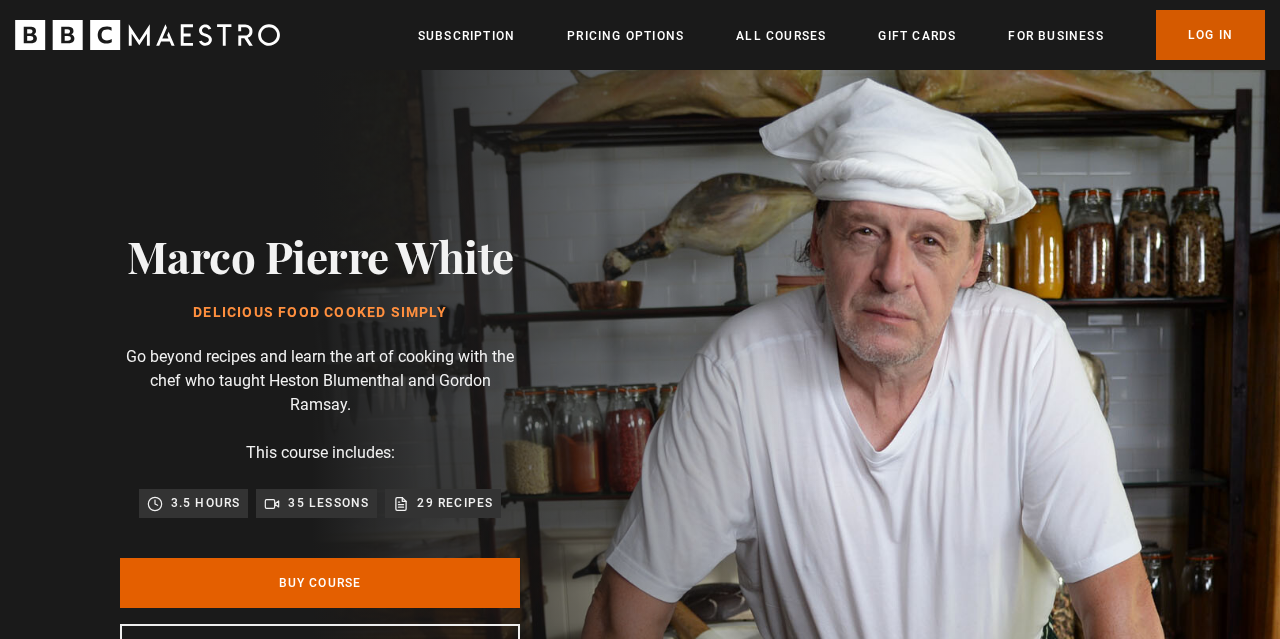 click on "Log In" at bounding box center (1210, 35) 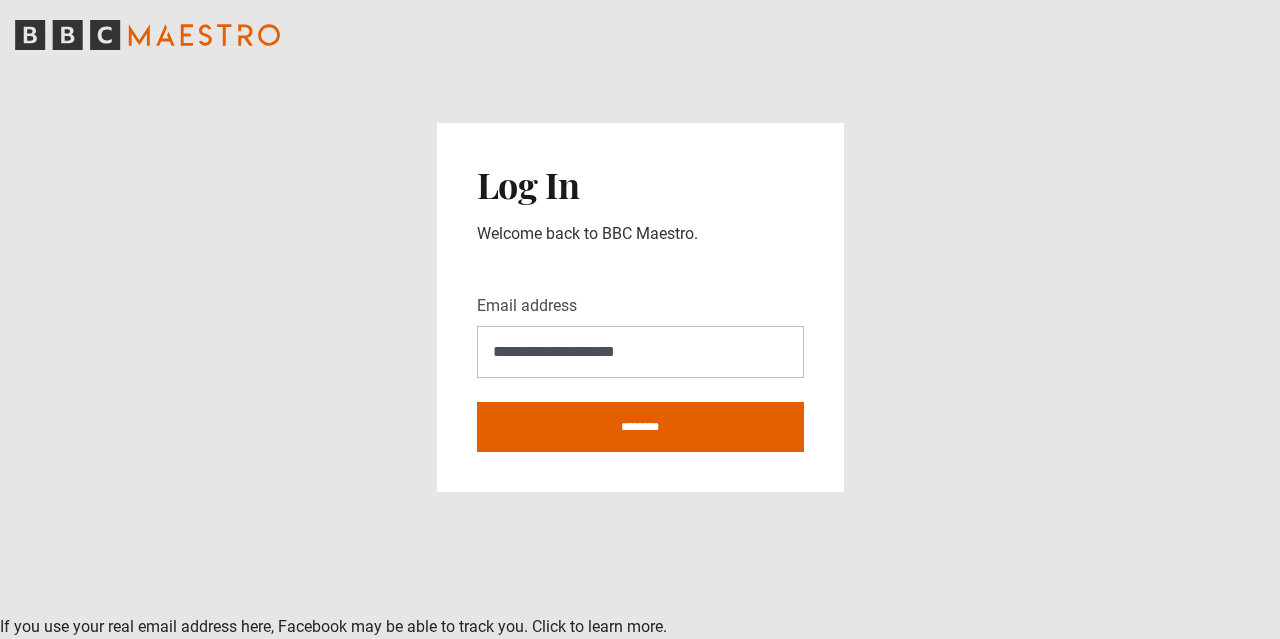 scroll, scrollTop: 0, scrollLeft: 0, axis: both 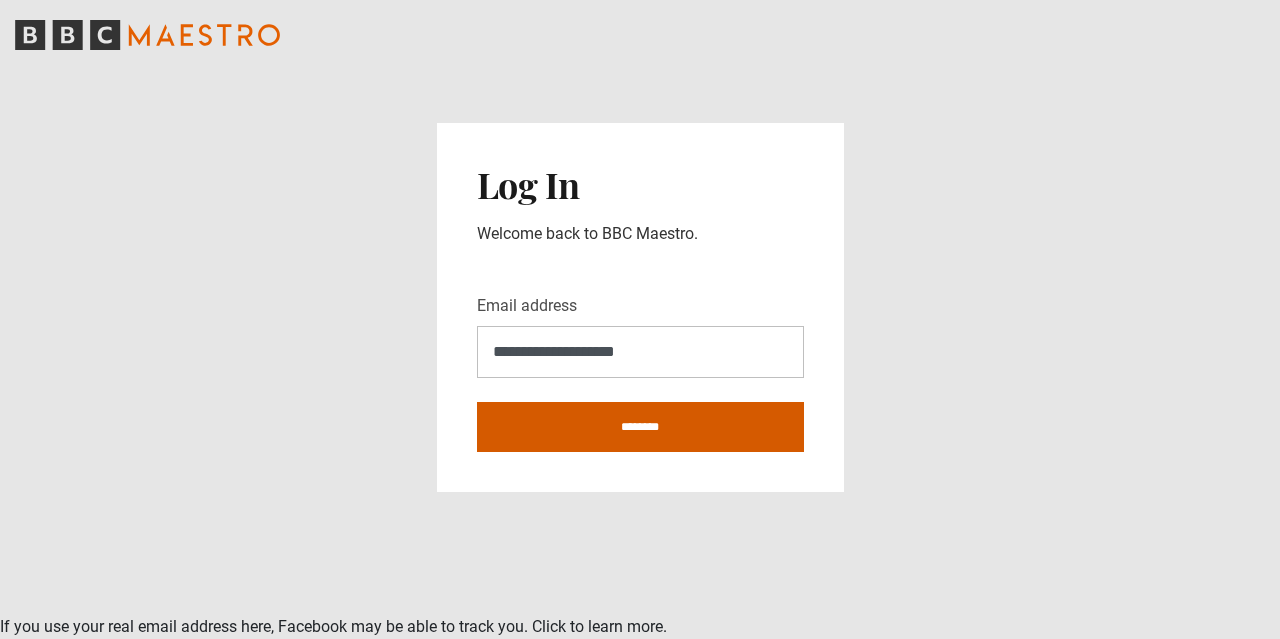 type on "**********" 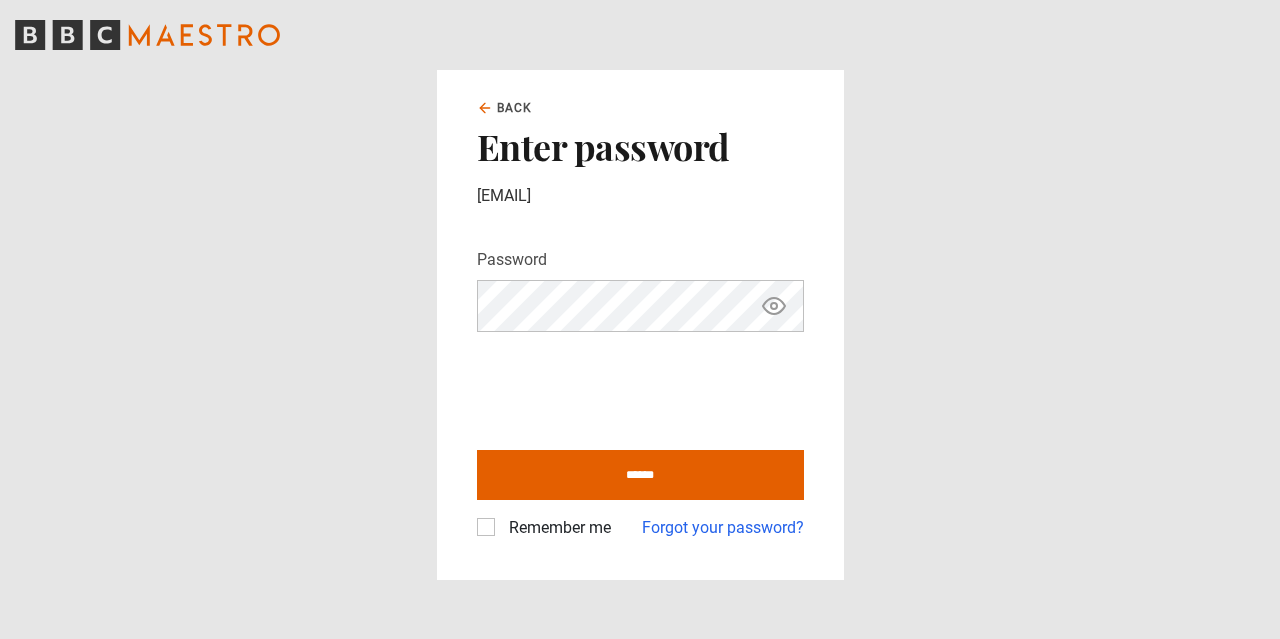 scroll, scrollTop: 0, scrollLeft: 0, axis: both 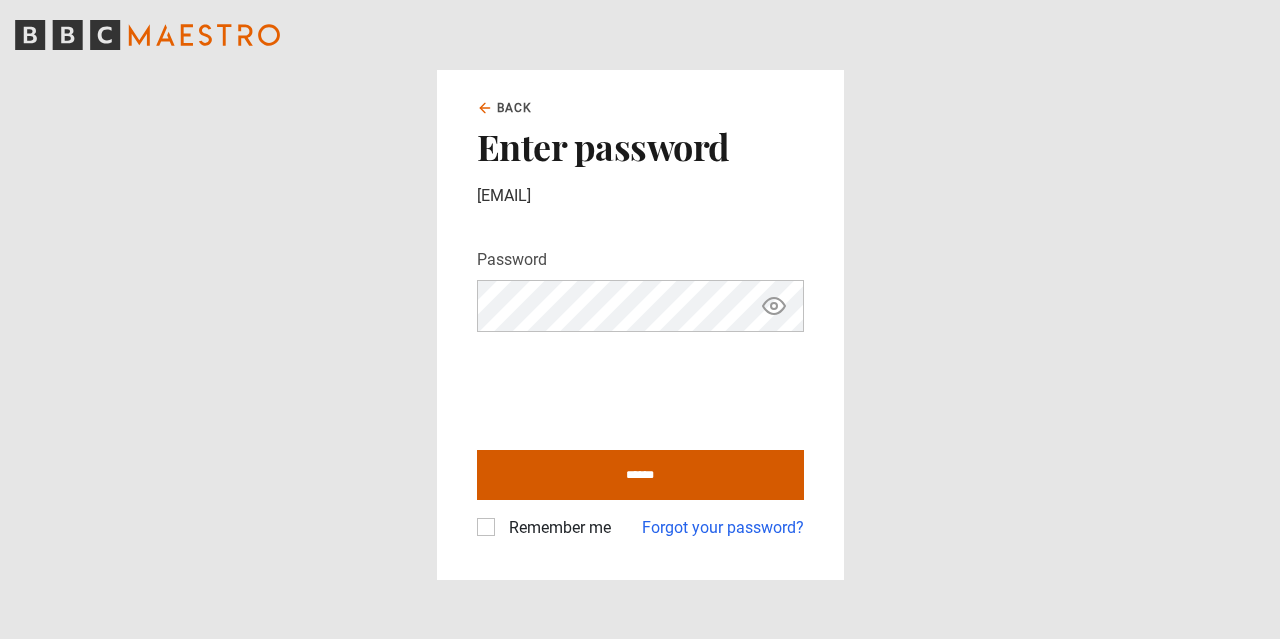click on "******" at bounding box center (640, 475) 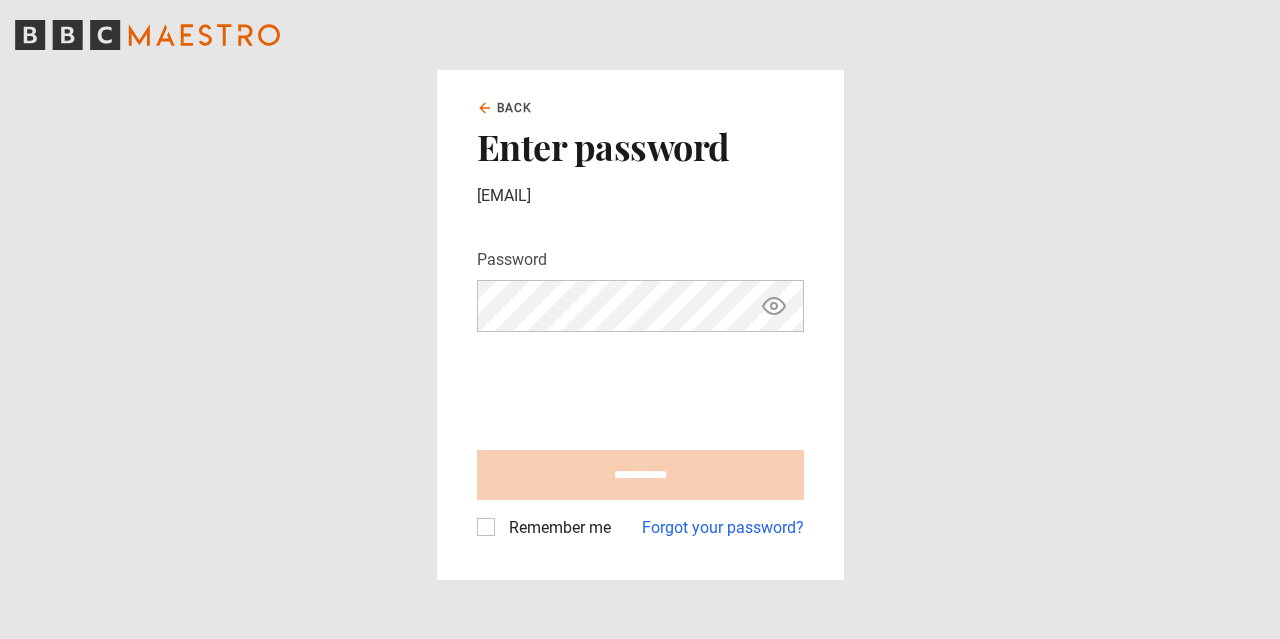 click on "Remember me
Forgot your password?" at bounding box center (640, 520) 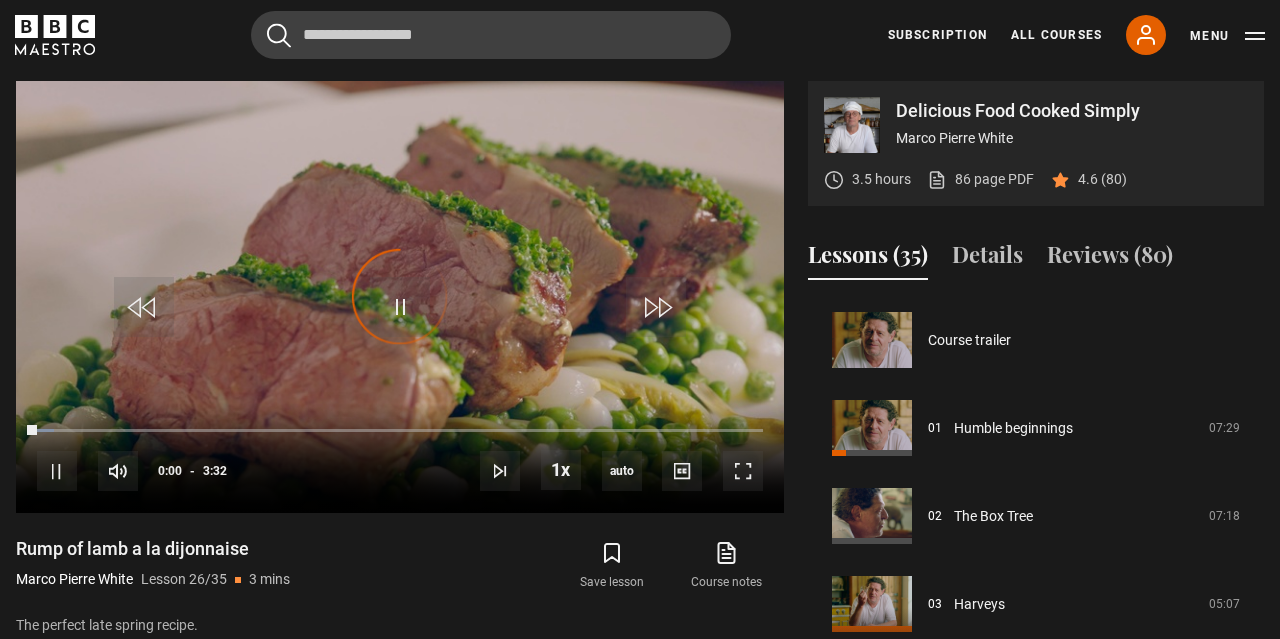scroll, scrollTop: 828, scrollLeft: 0, axis: vertical 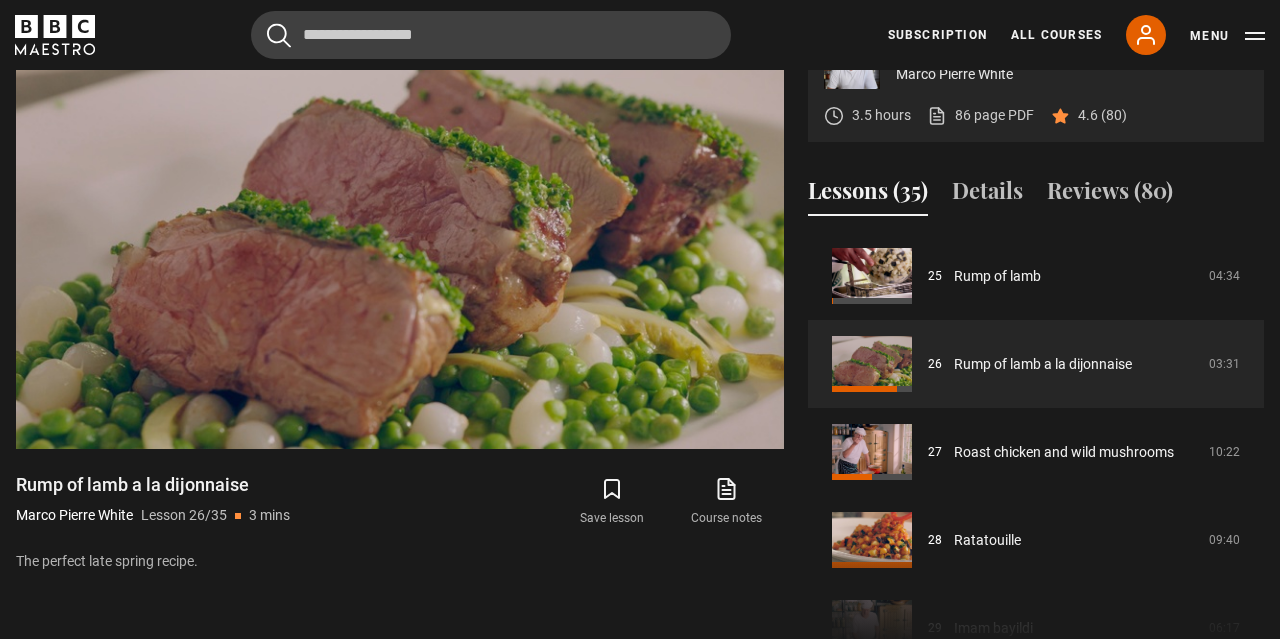 click on "Course trailer
01
Humble beginnings
07:29
02
The Box Tree
07:18
03
Harveys
05:07
04
3 stars
06:33
05
Back to nature and the home kitchen
08:39
06" at bounding box center [1036, 448] 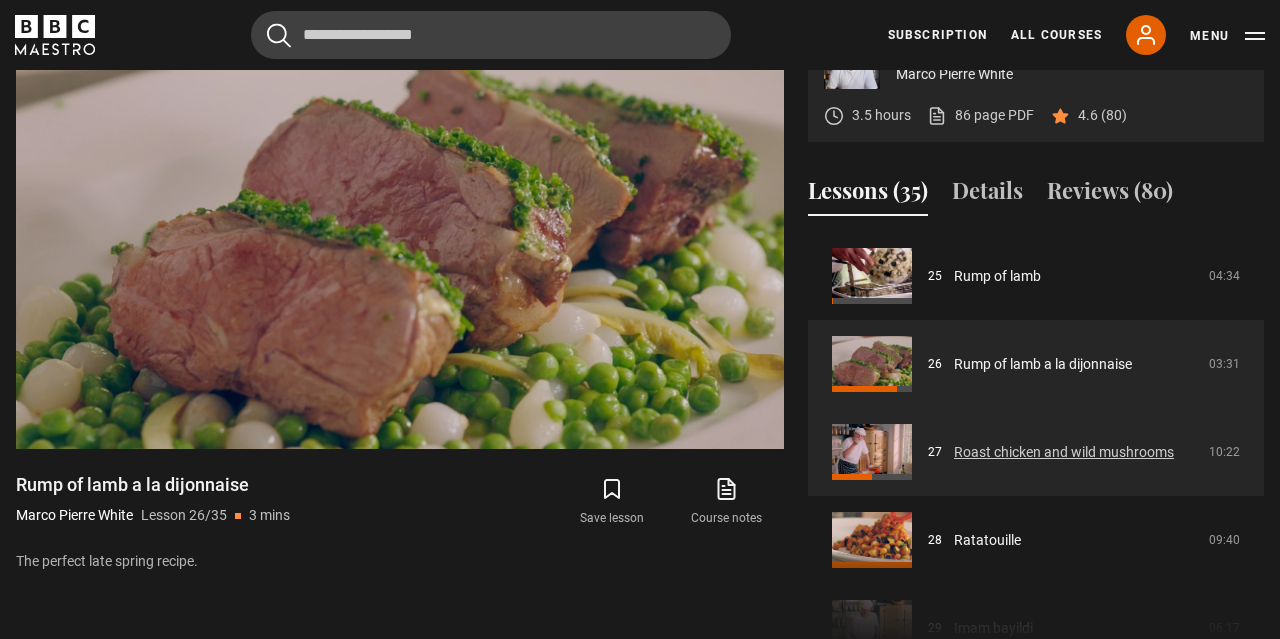 drag, startPoint x: 1258, startPoint y: 563, endPoint x: 1222, endPoint y: 436, distance: 132.00378 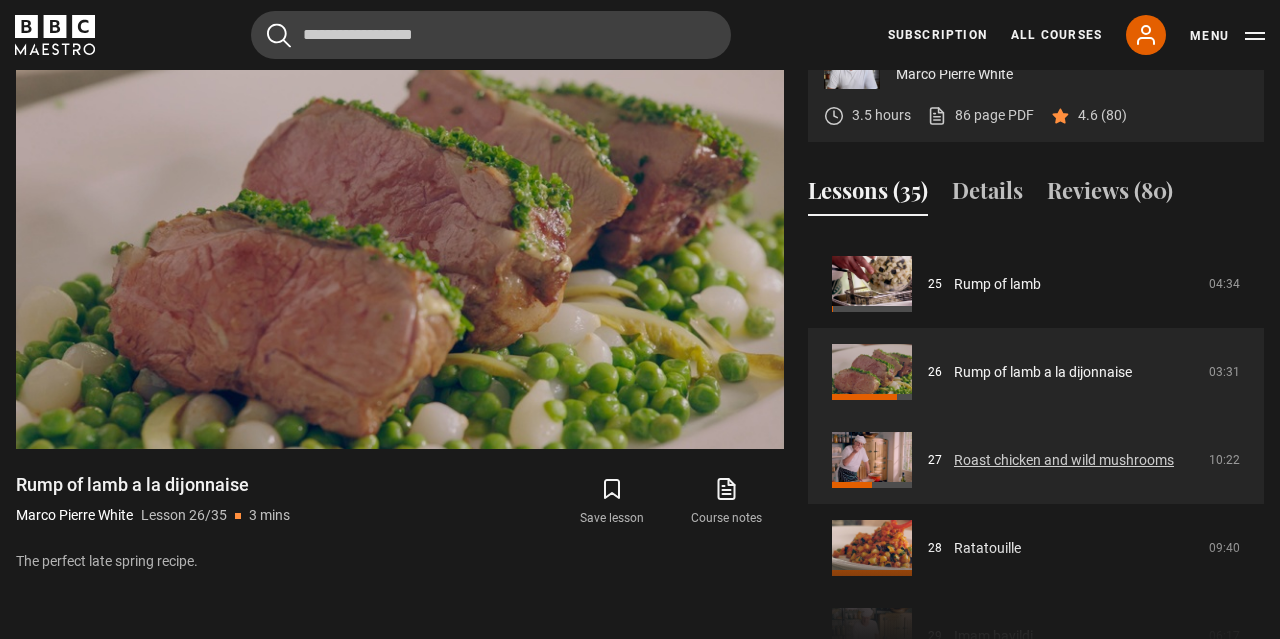 scroll, scrollTop: 2200, scrollLeft: 0, axis: vertical 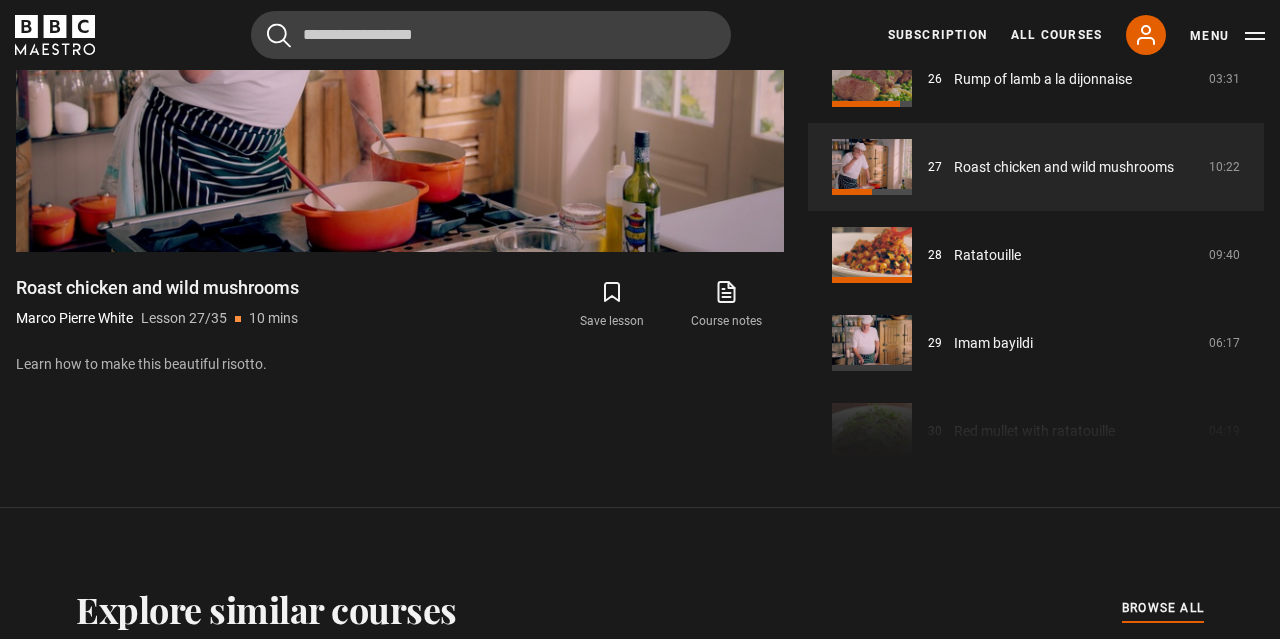 drag, startPoint x: 1257, startPoint y: 382, endPoint x: 1257, endPoint y: 419, distance: 37 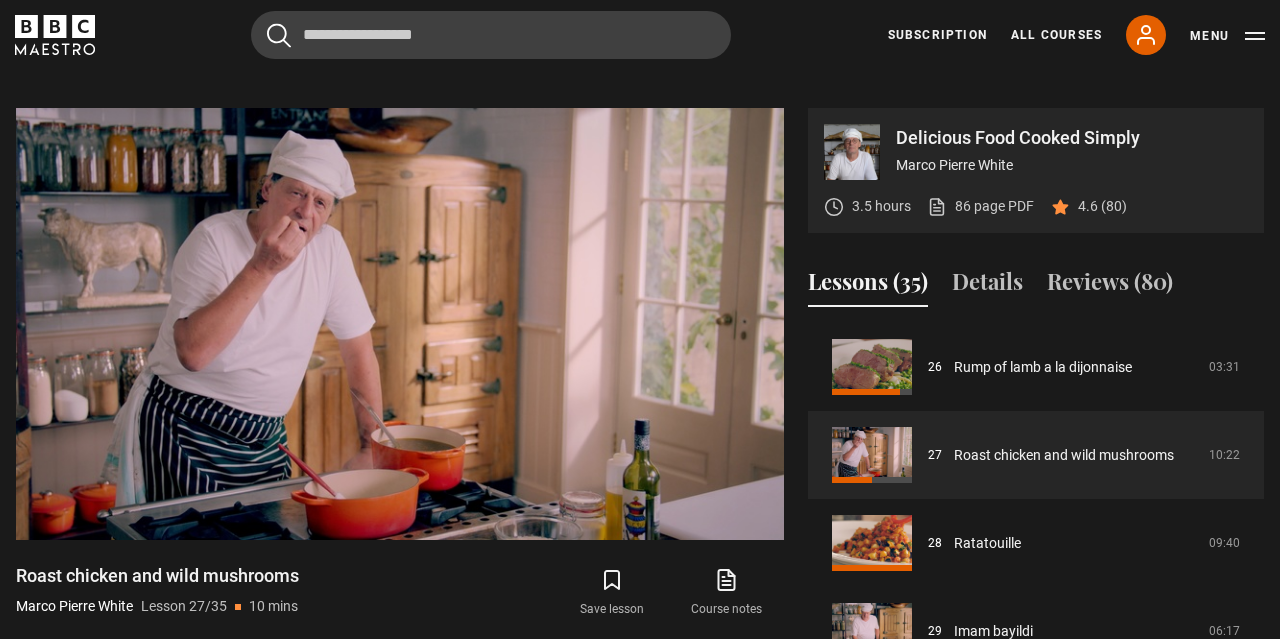 scroll, scrollTop: 781, scrollLeft: 0, axis: vertical 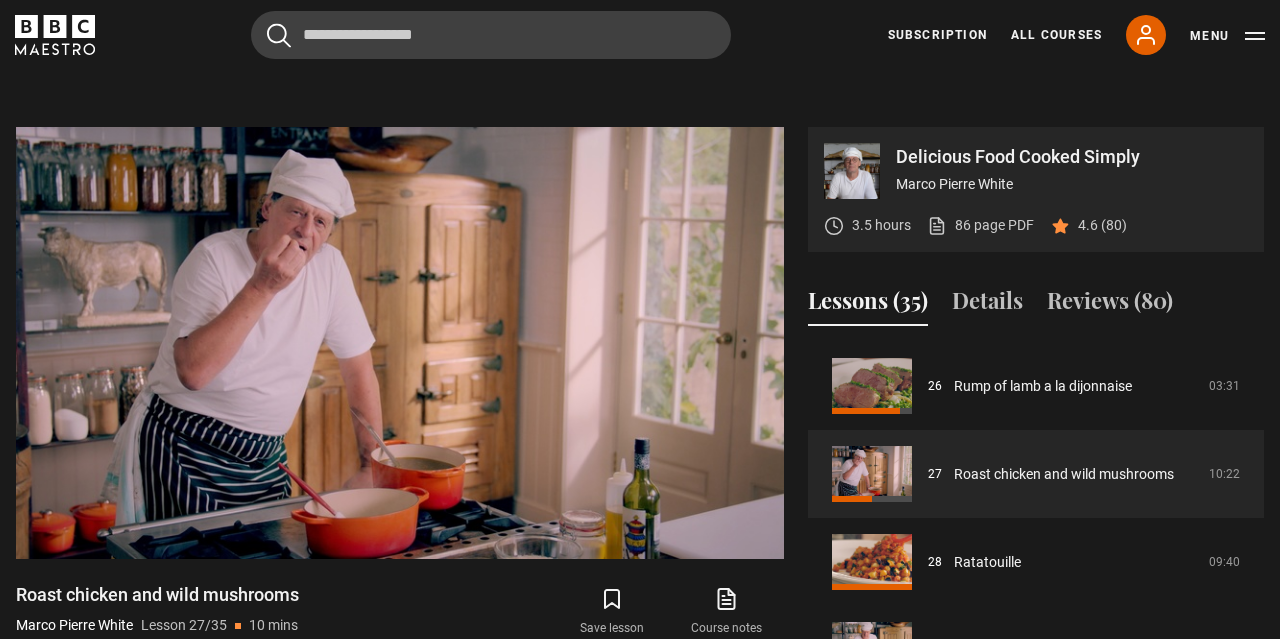 click on "Lessons (35)" at bounding box center [868, 305] 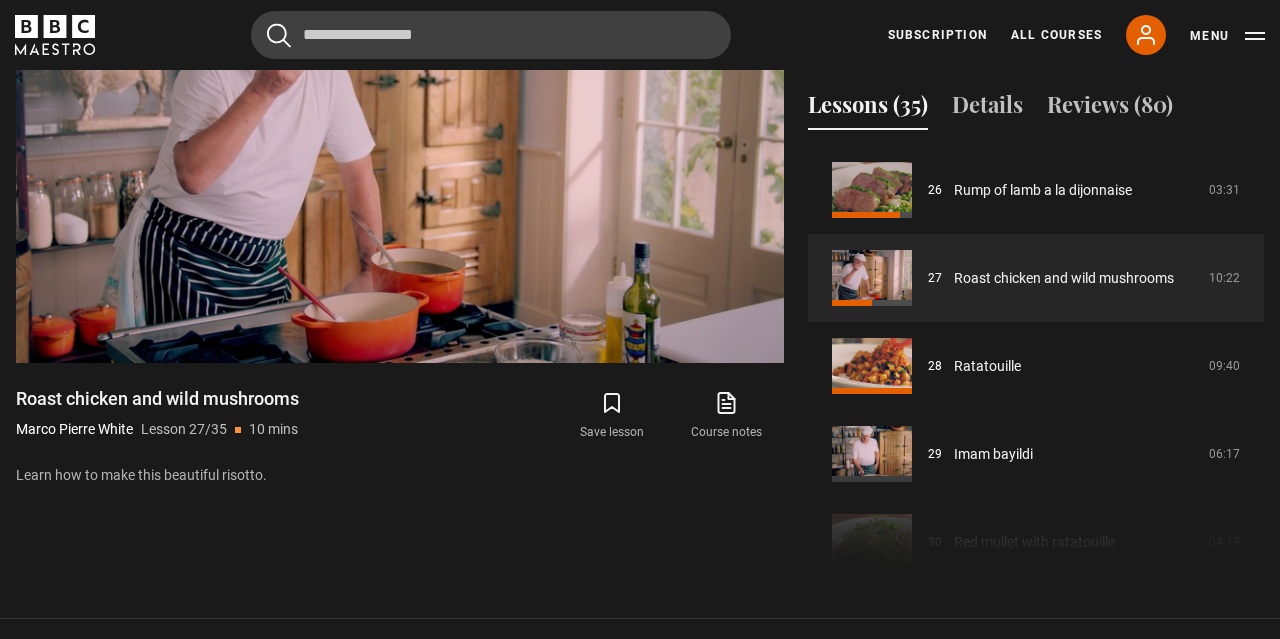 scroll, scrollTop: 976, scrollLeft: 0, axis: vertical 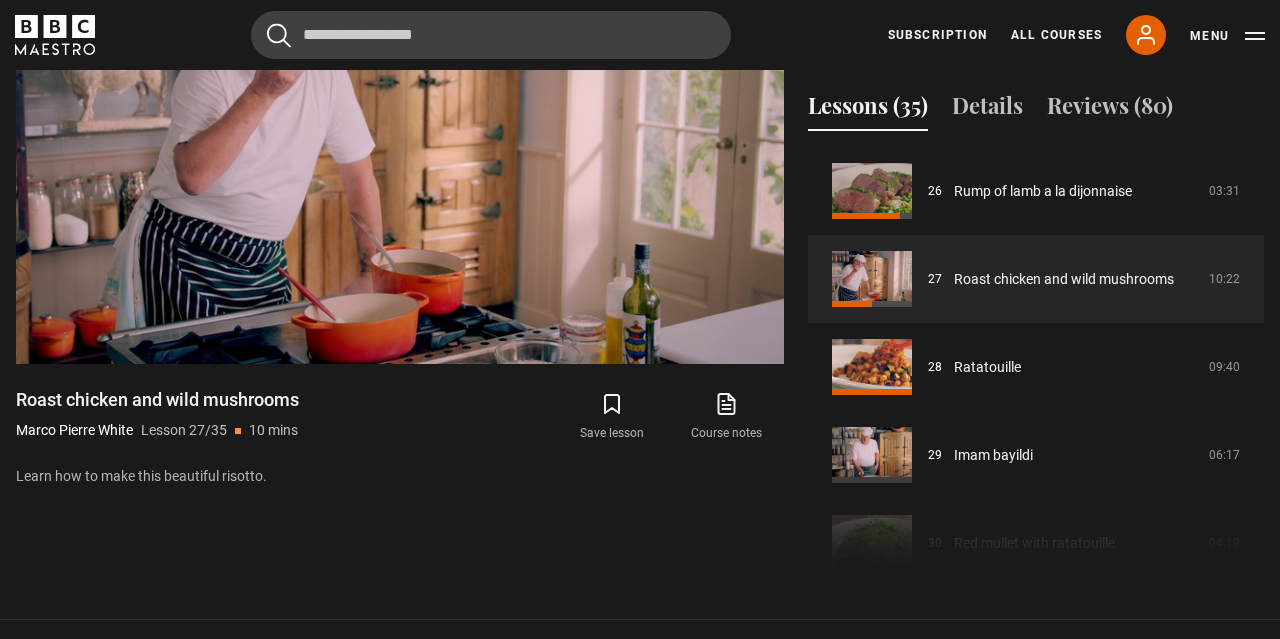 drag, startPoint x: 1196, startPoint y: 287, endPoint x: 1118, endPoint y: 339, distance: 93.74433 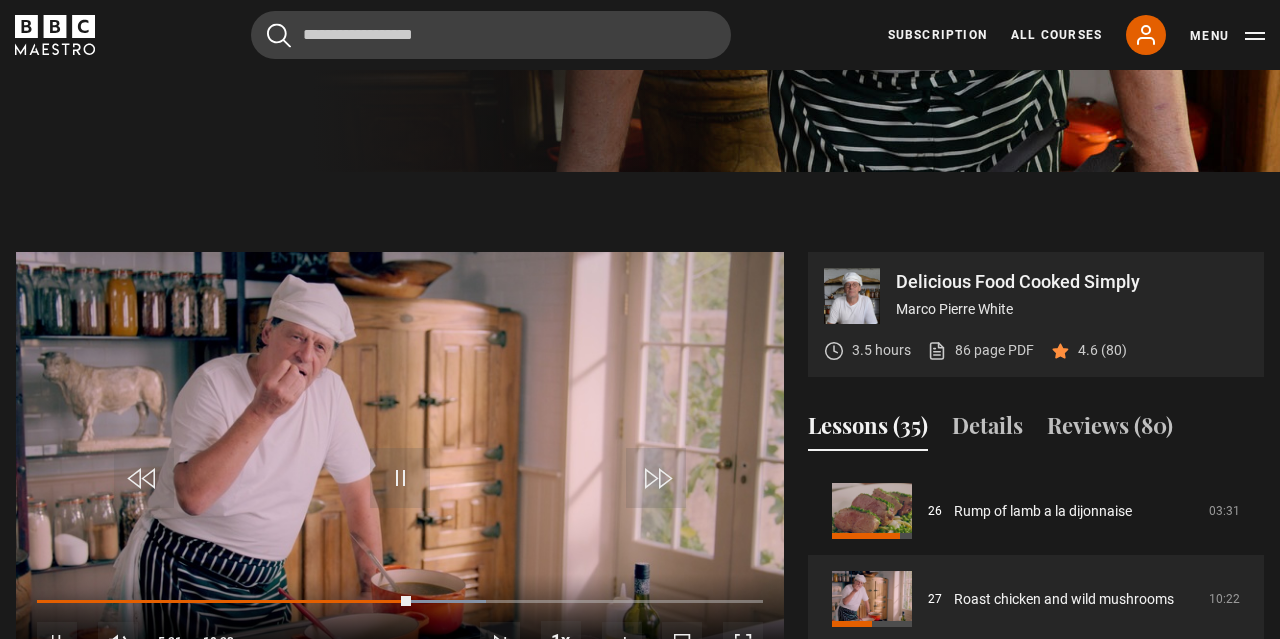 scroll, scrollTop: 527, scrollLeft: 0, axis: vertical 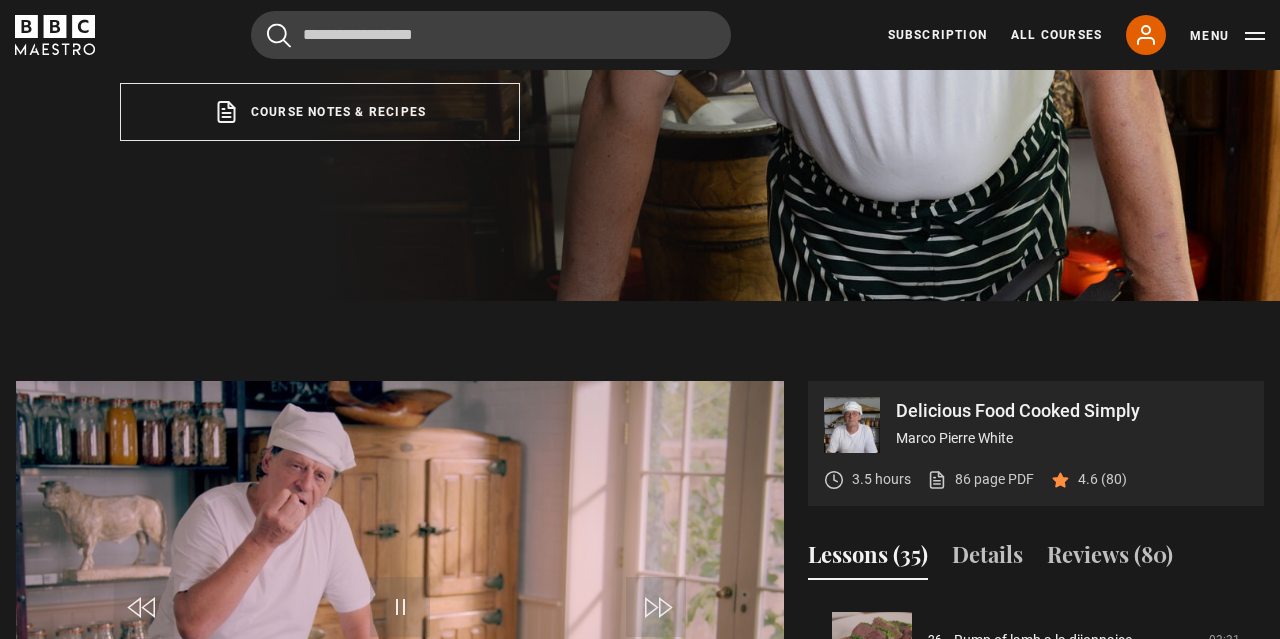 drag, startPoint x: 758, startPoint y: 477, endPoint x: 718, endPoint y: 391, distance: 94.847244 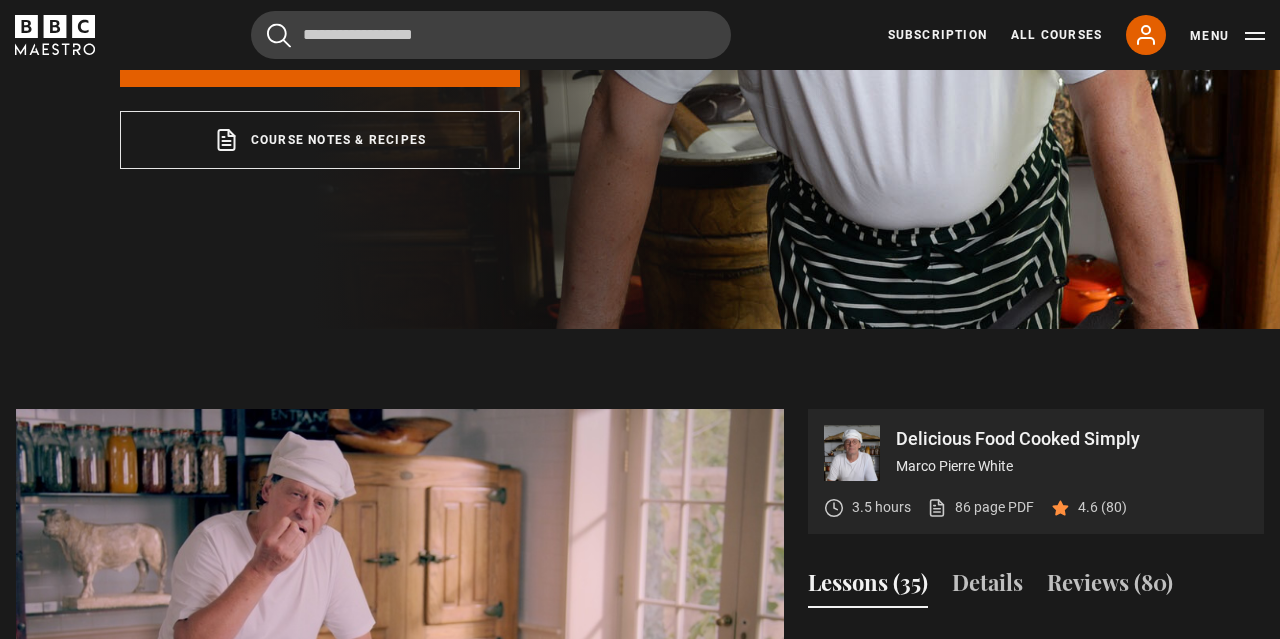 scroll, scrollTop: 1034, scrollLeft: 0, axis: vertical 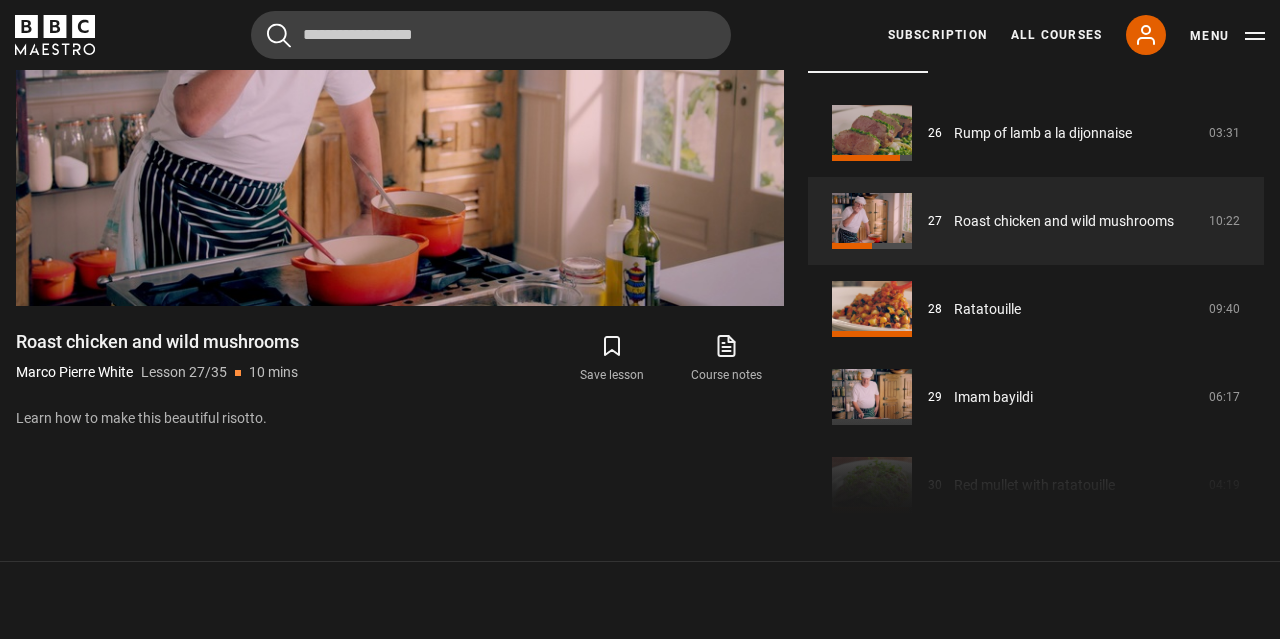 click on "Lessons (35)
Details
Reviews (80)" at bounding box center (1036, 56) 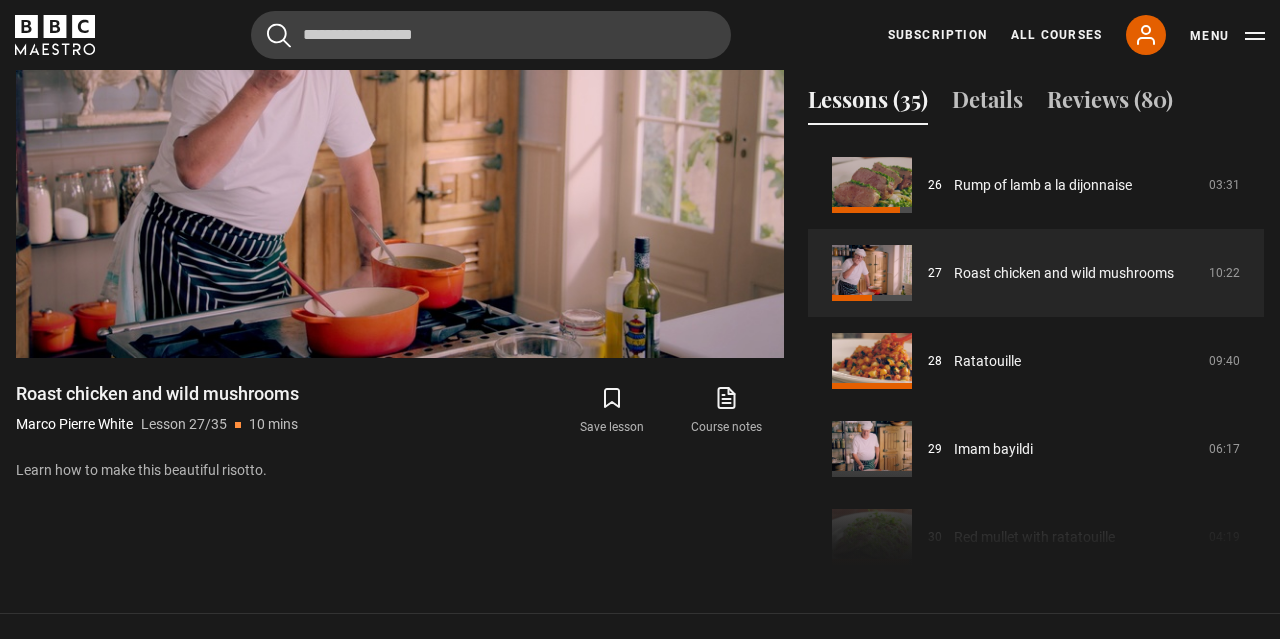 scroll, scrollTop: 982, scrollLeft: 0, axis: vertical 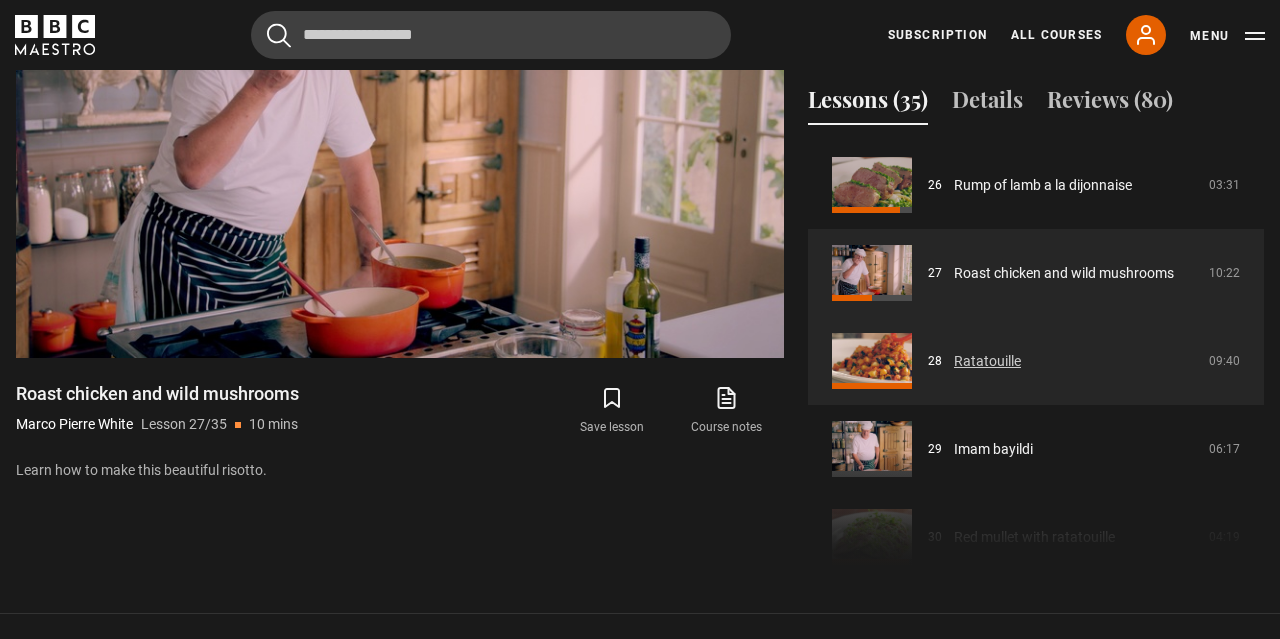 drag, startPoint x: 1256, startPoint y: 481, endPoint x: 1248, endPoint y: 395, distance: 86.37129 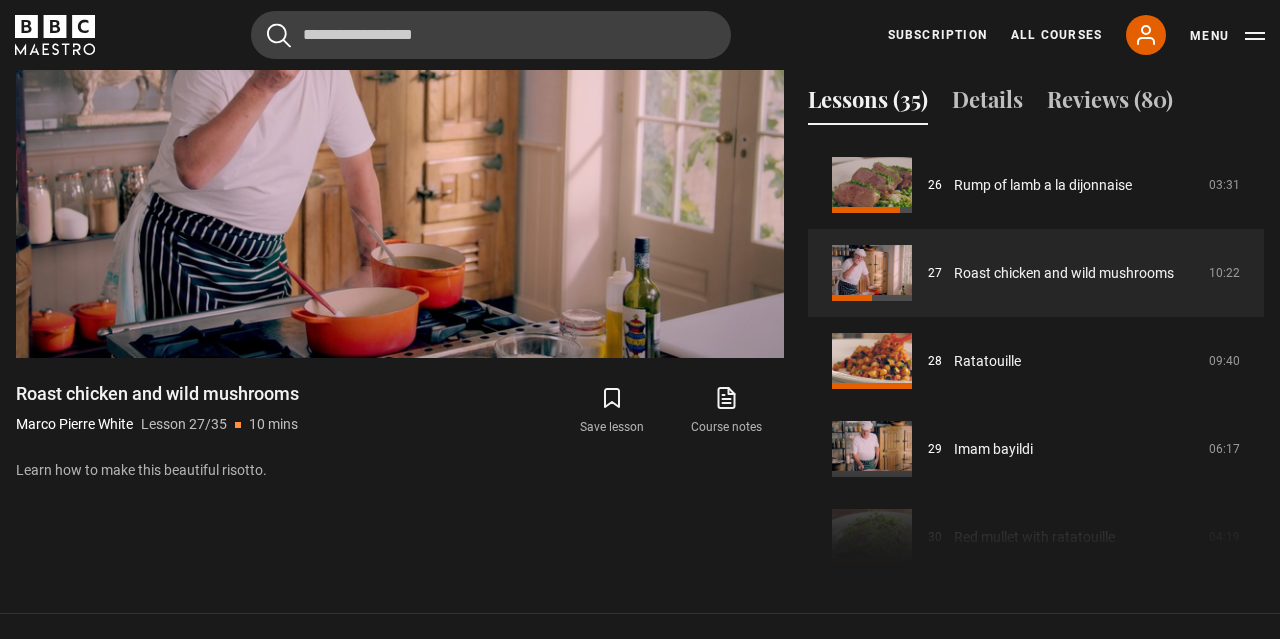 drag, startPoint x: 1253, startPoint y: 512, endPoint x: 1269, endPoint y: 461, distance: 53.450912 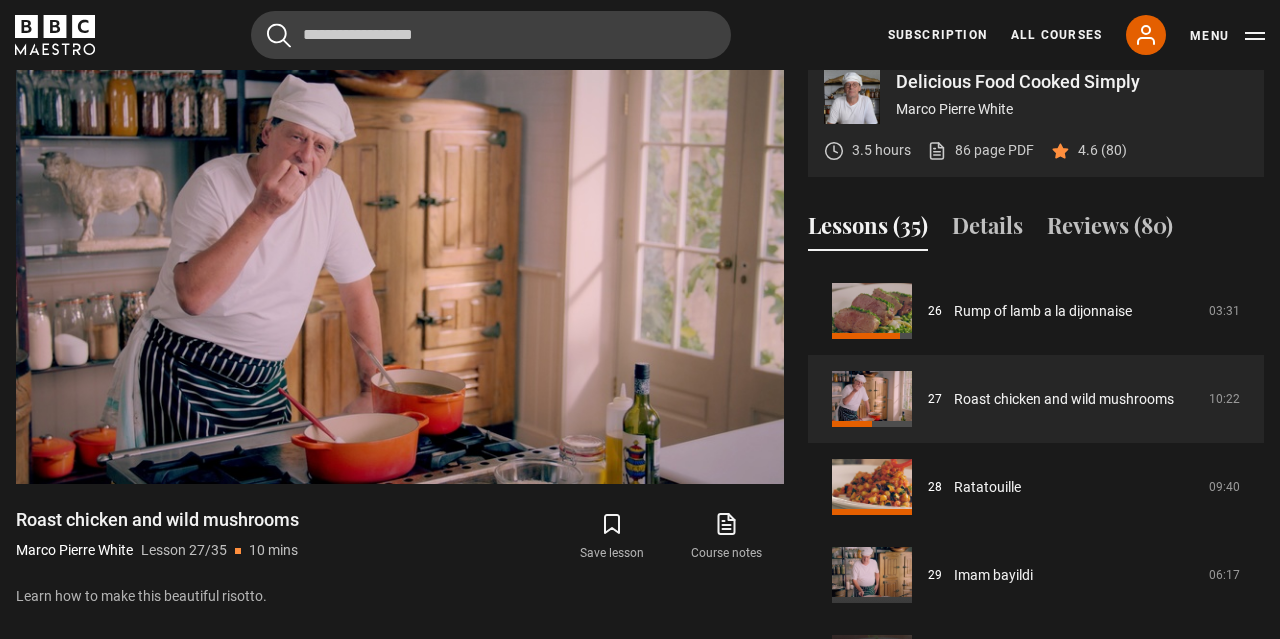 scroll, scrollTop: 900, scrollLeft: 0, axis: vertical 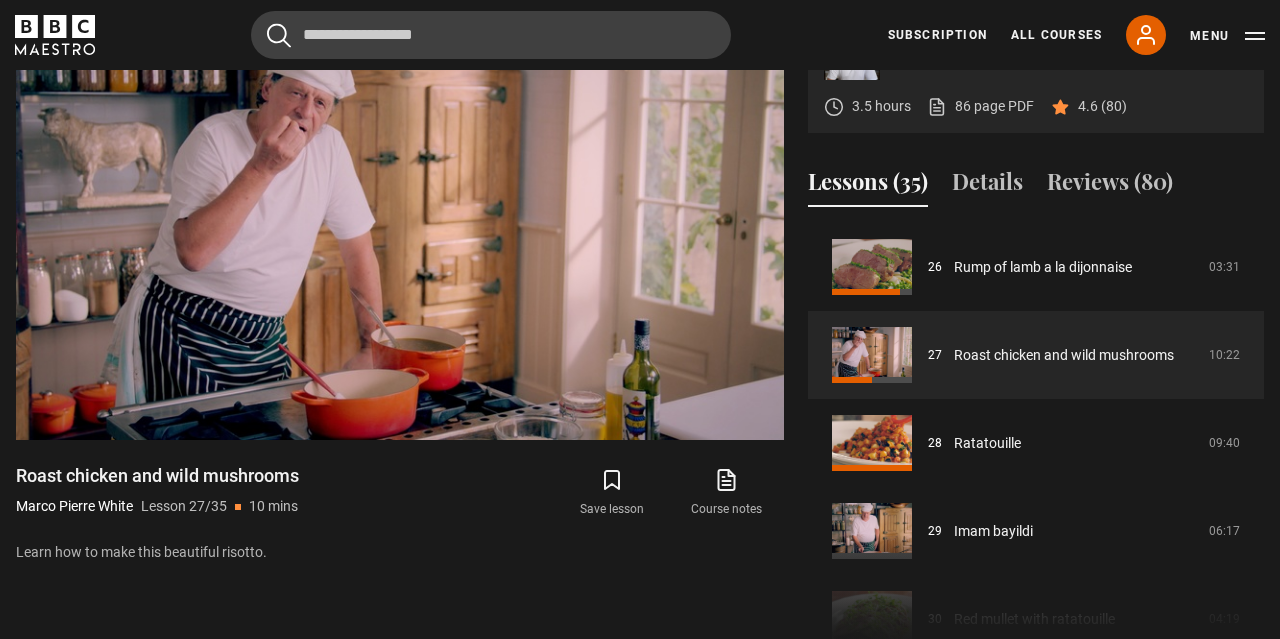 click on "Course trailer
01
Humble beginnings
07:29
02
The Box Tree
07:18
03
Harveys
05:07
04
3 stars
06:33
05
Back to nature and the home kitchen
08:39
06" at bounding box center (1036, 439) 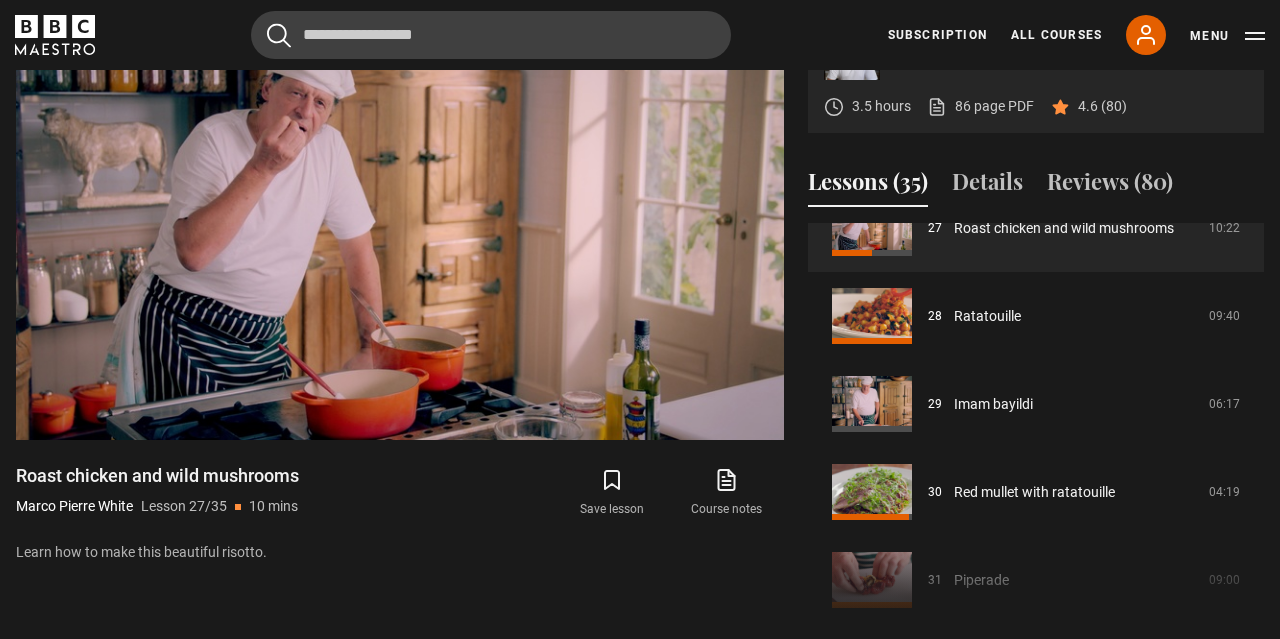 scroll, scrollTop: 2736, scrollLeft: 0, axis: vertical 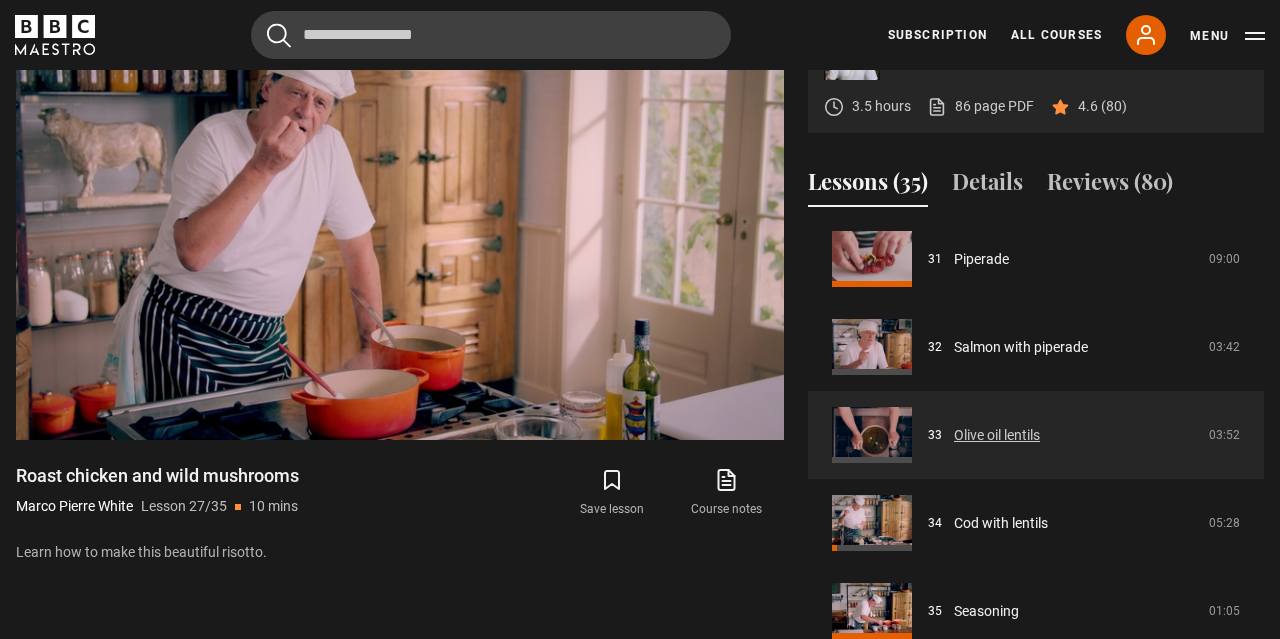 click on "Olive oil lentils" at bounding box center [997, 435] 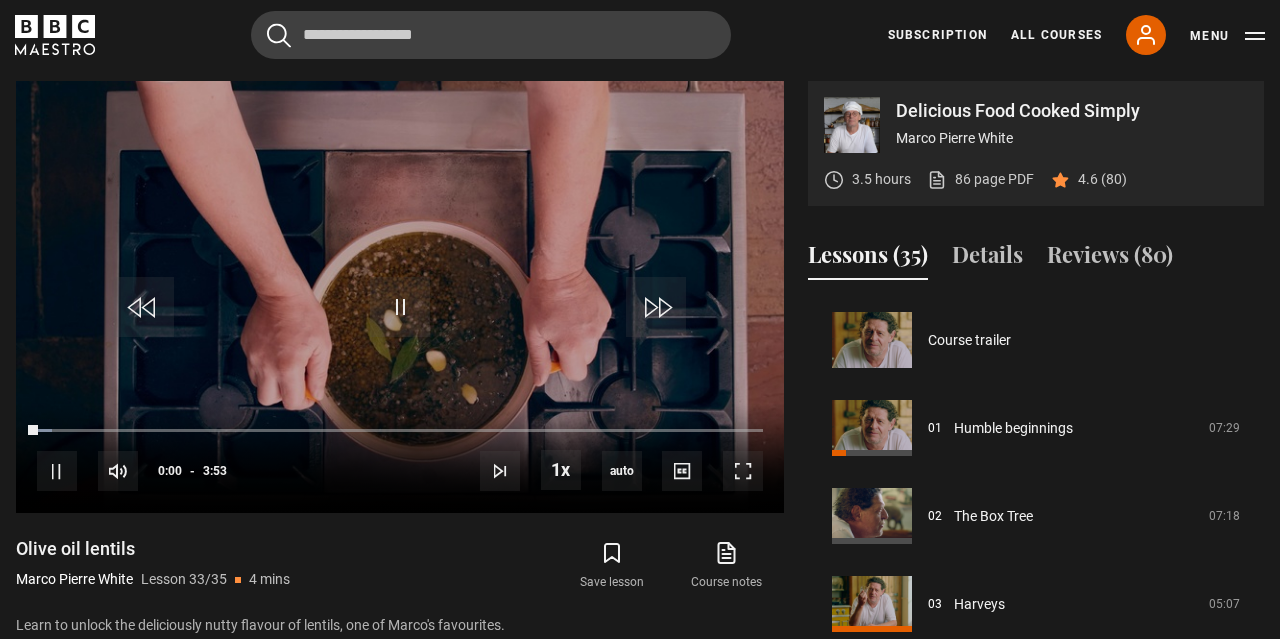 scroll, scrollTop: 828, scrollLeft: 0, axis: vertical 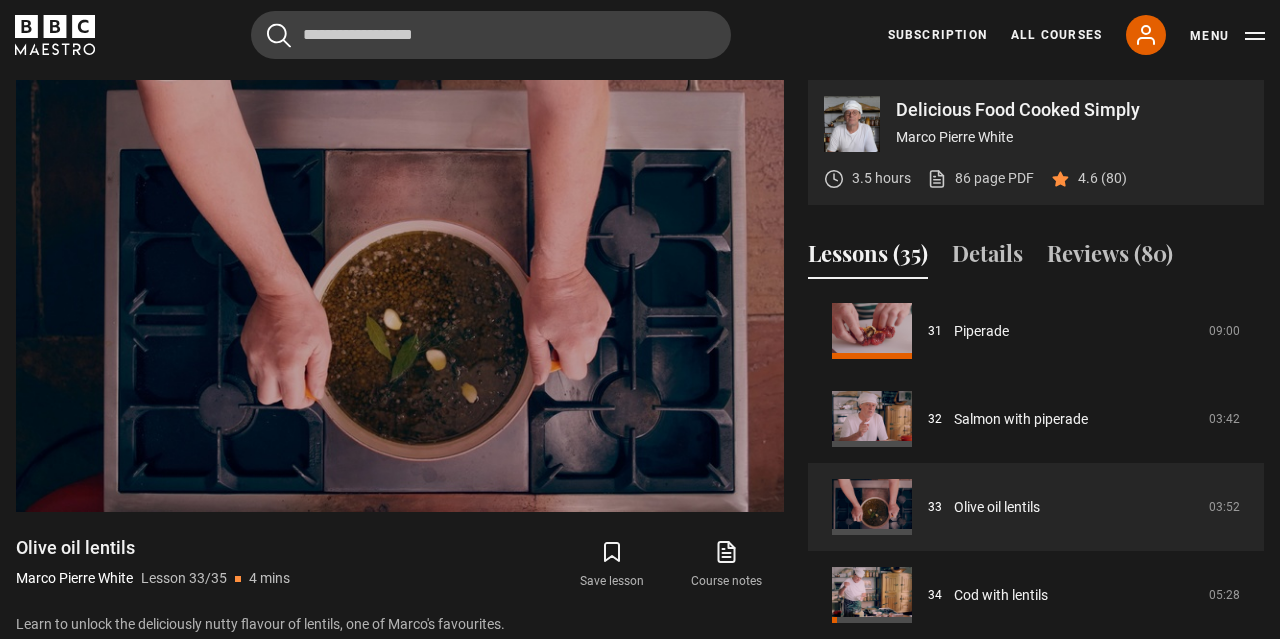 click on "Delicious Food Cooked Simply
Marco Pierre White
3.5 hours
86 page PDF
(opens in new tab)
4.6 (80)
Video Player is loading. Play Lesson Olive oil lentils 10s Skip Back 10 seconds Pause 10s Skip Forward 10 seconds Loaded :  21.46% 0:31 0:10 Pause Mute Current Time  0:10 - Duration  3:53
Marco Pierre White
Lesson 33
Olive oil lentils
1x Playback Rate 2x 1.5x 1x , selected 0.5x auto Quality 360p 720p 1080p 2160p" at bounding box center [640, 403] 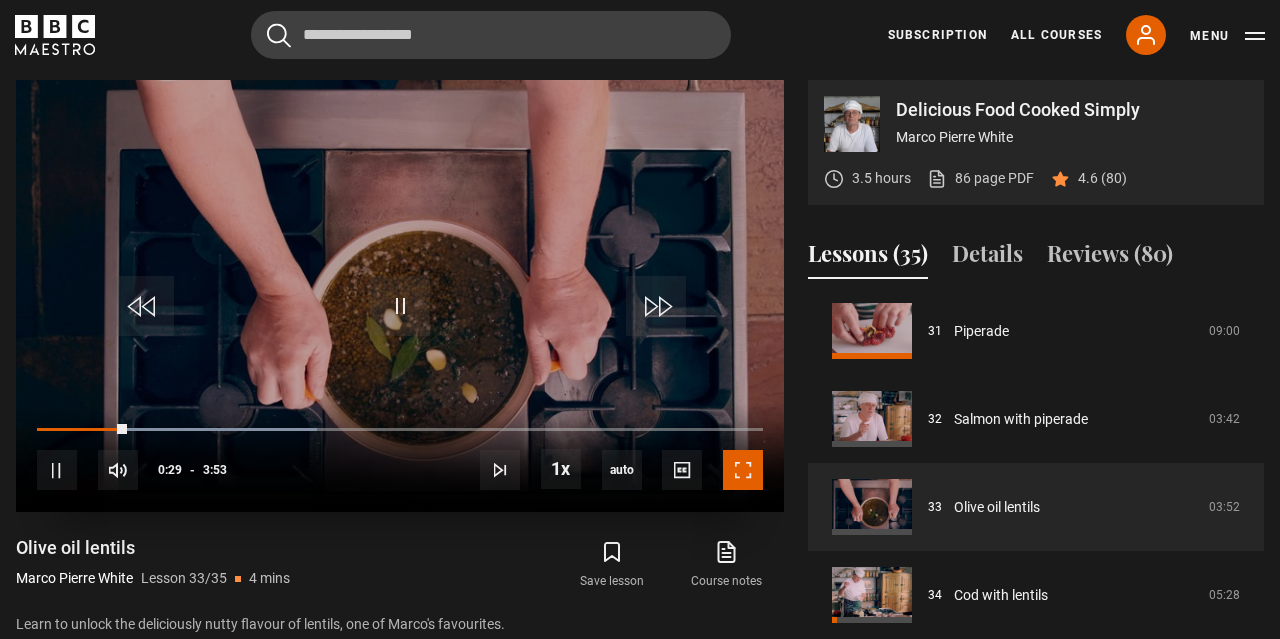 click at bounding box center [743, 470] 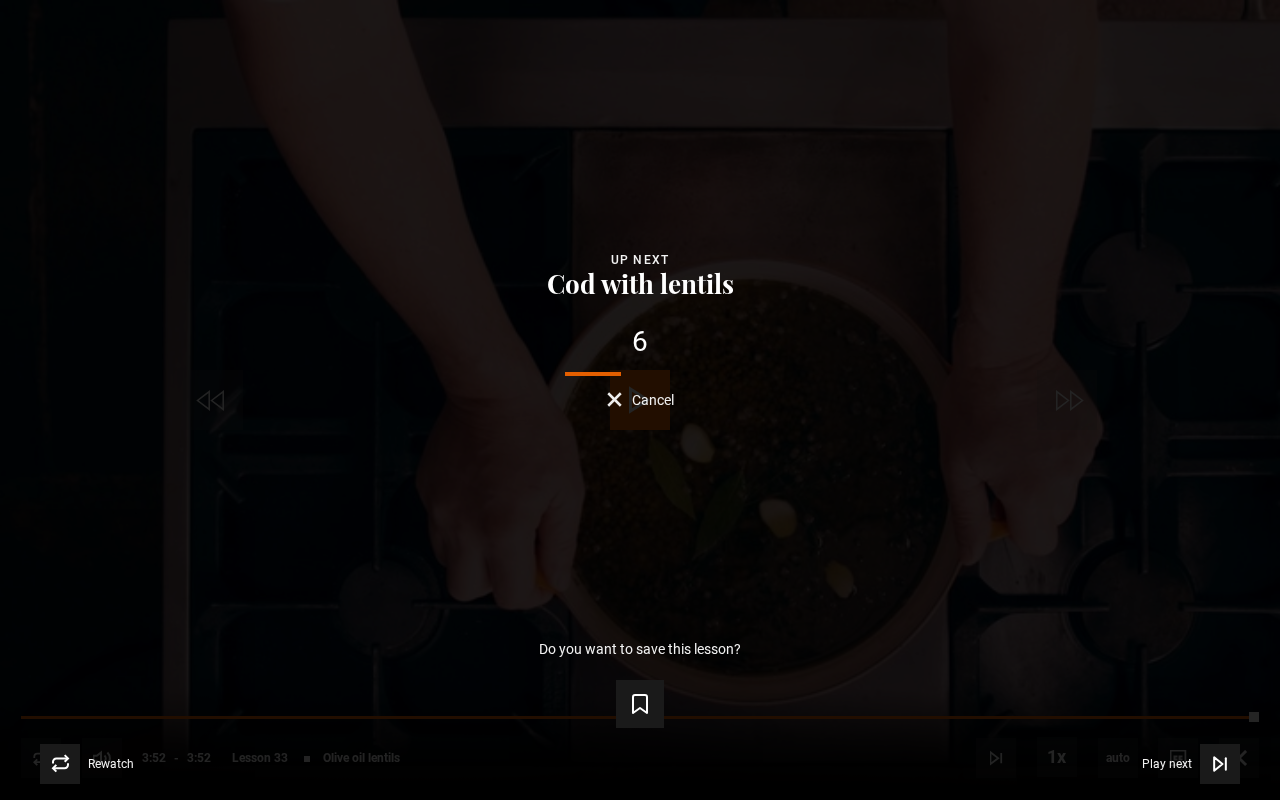 click on "Cod with lentils" at bounding box center [640, 284] 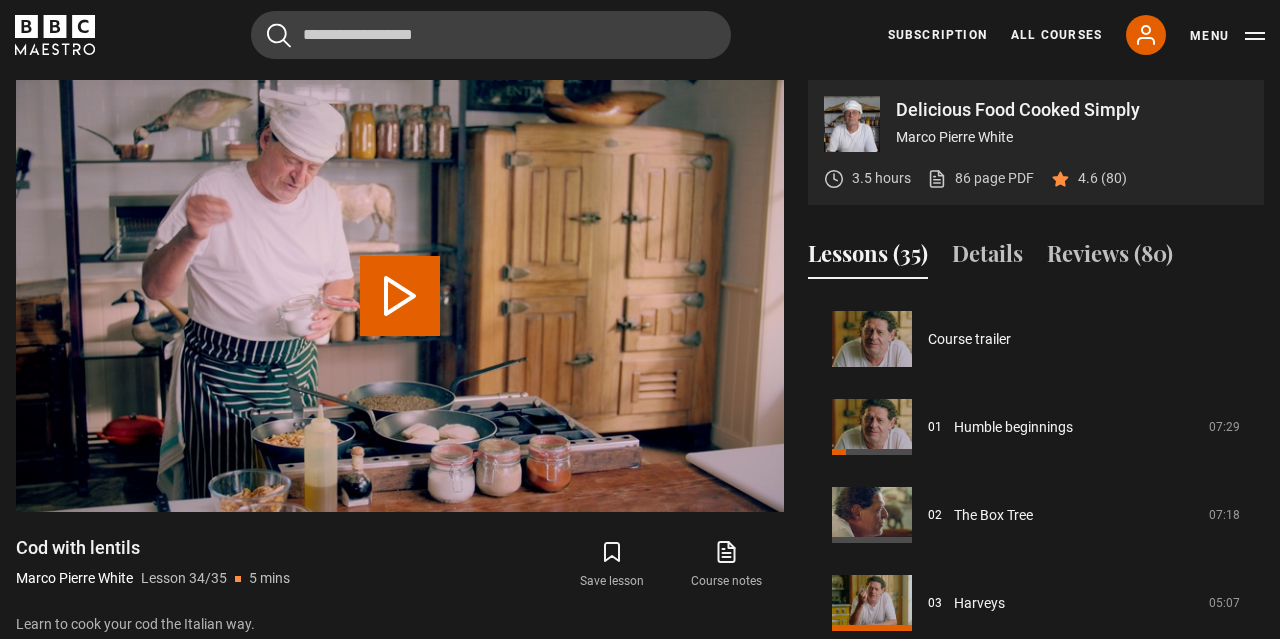 scroll, scrollTop: 2736, scrollLeft: 0, axis: vertical 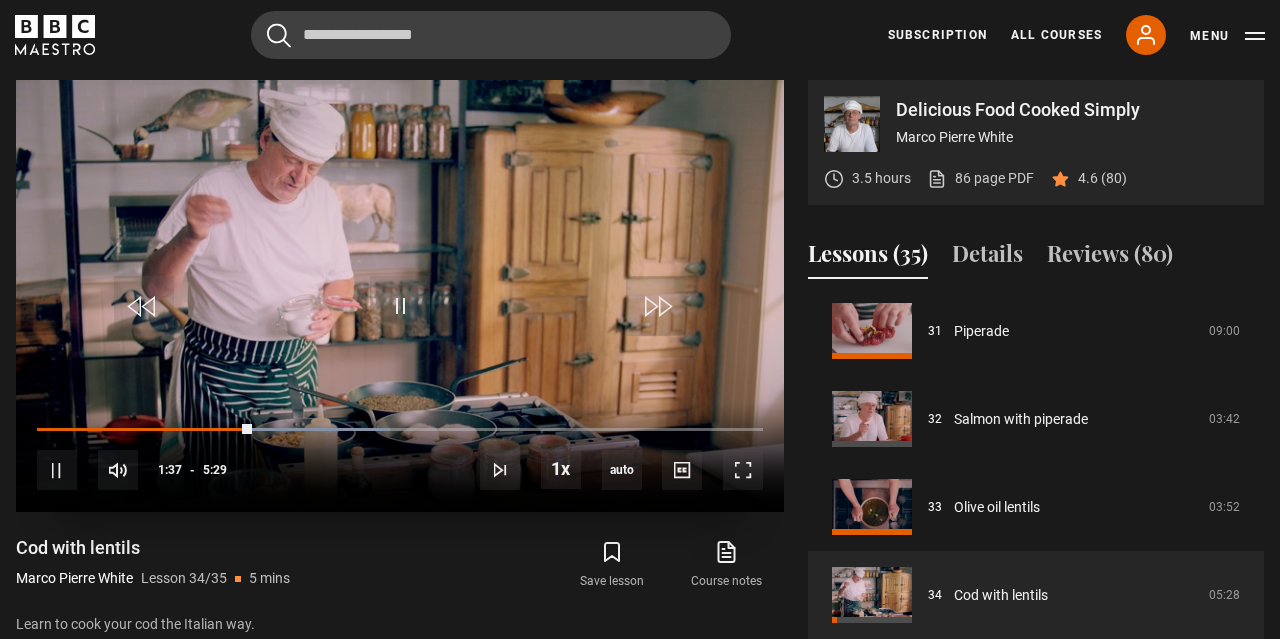 click at bounding box center [400, 296] 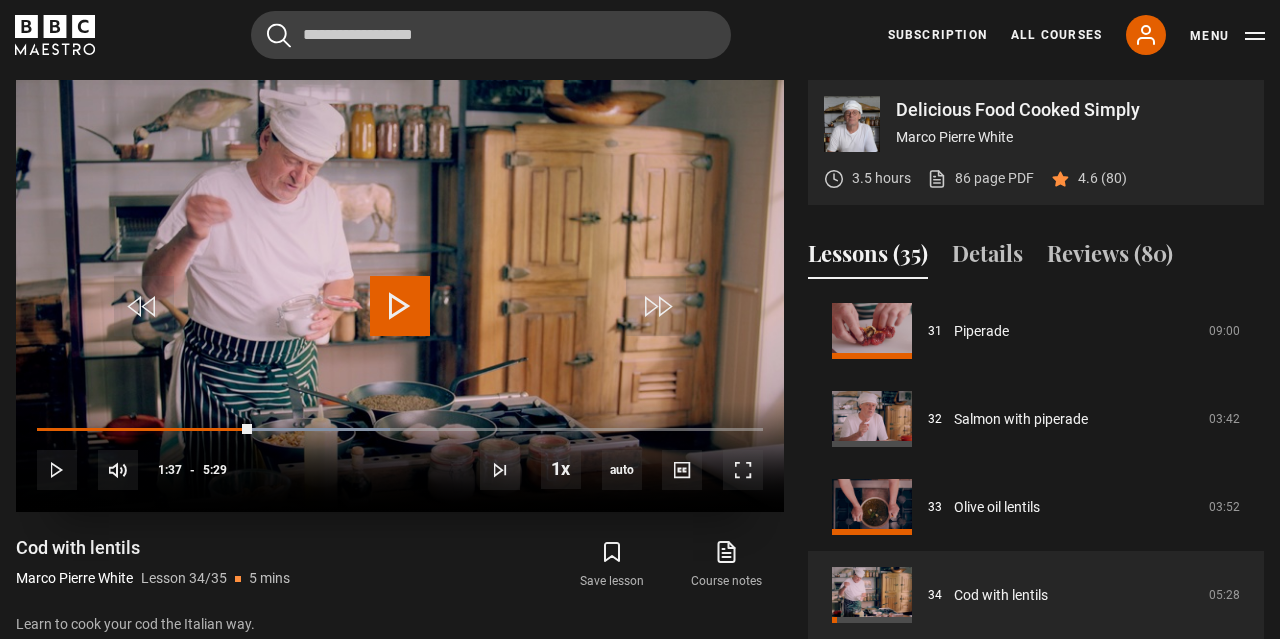 click at bounding box center [400, 306] 